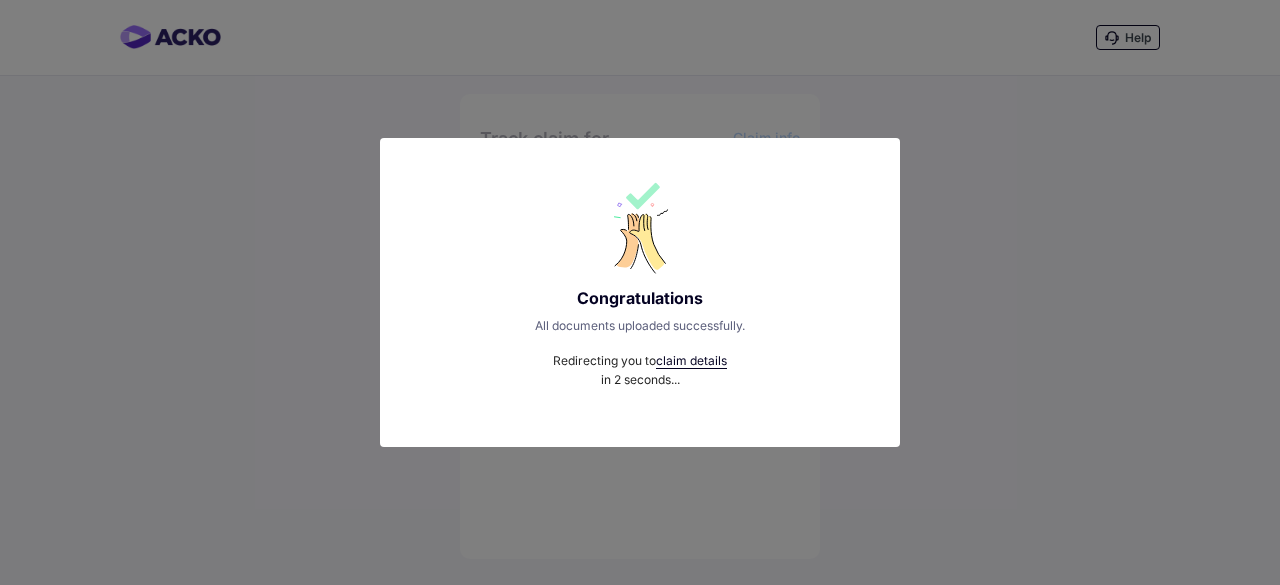 scroll, scrollTop: 0, scrollLeft: 0, axis: both 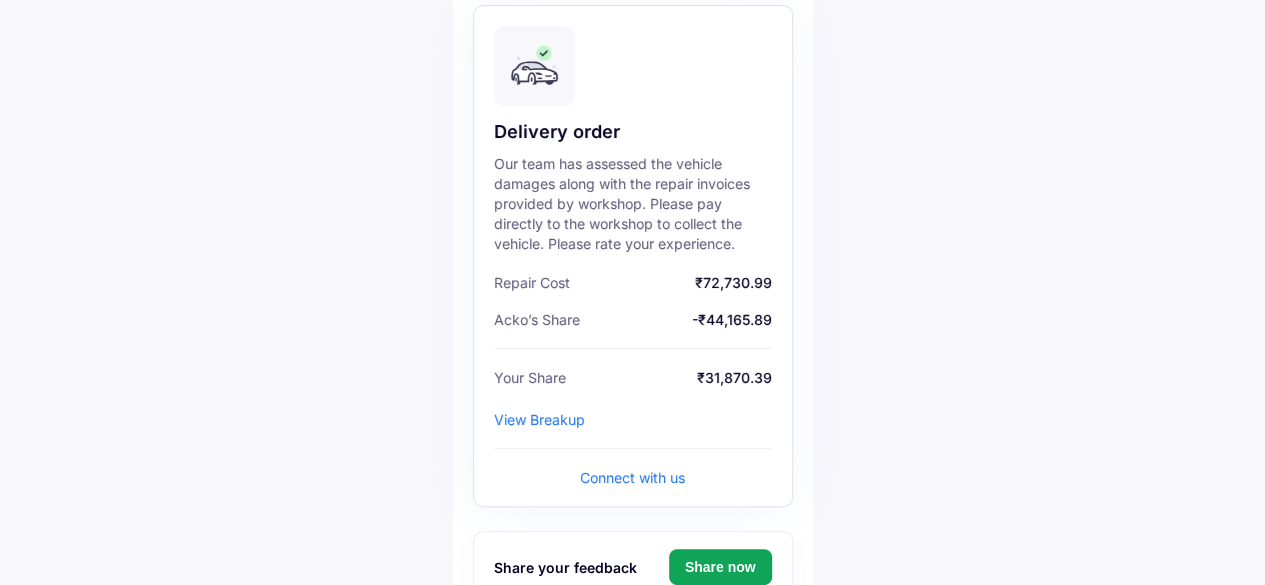 click on "View Breakup" at bounding box center [539, 419] 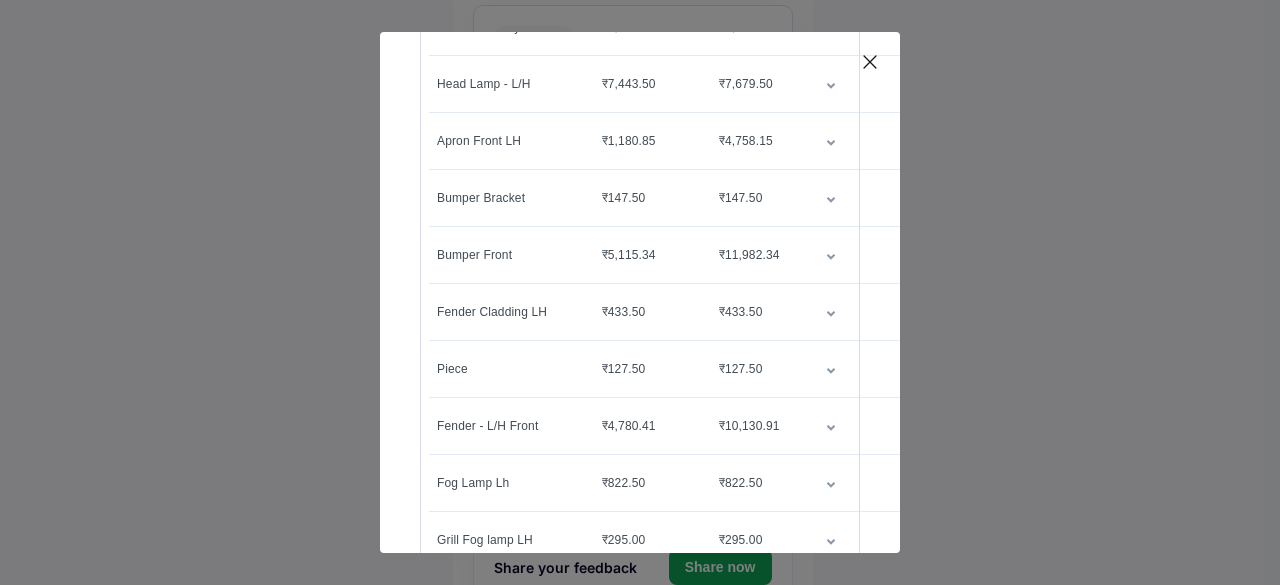 scroll, scrollTop: 0, scrollLeft: 0, axis: both 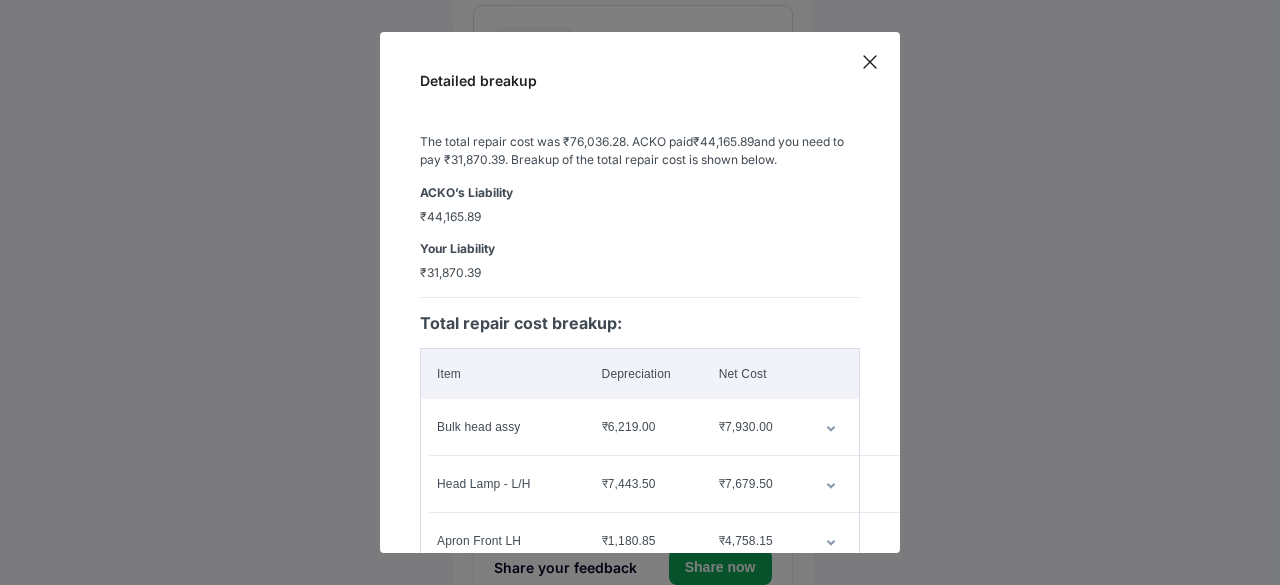 click 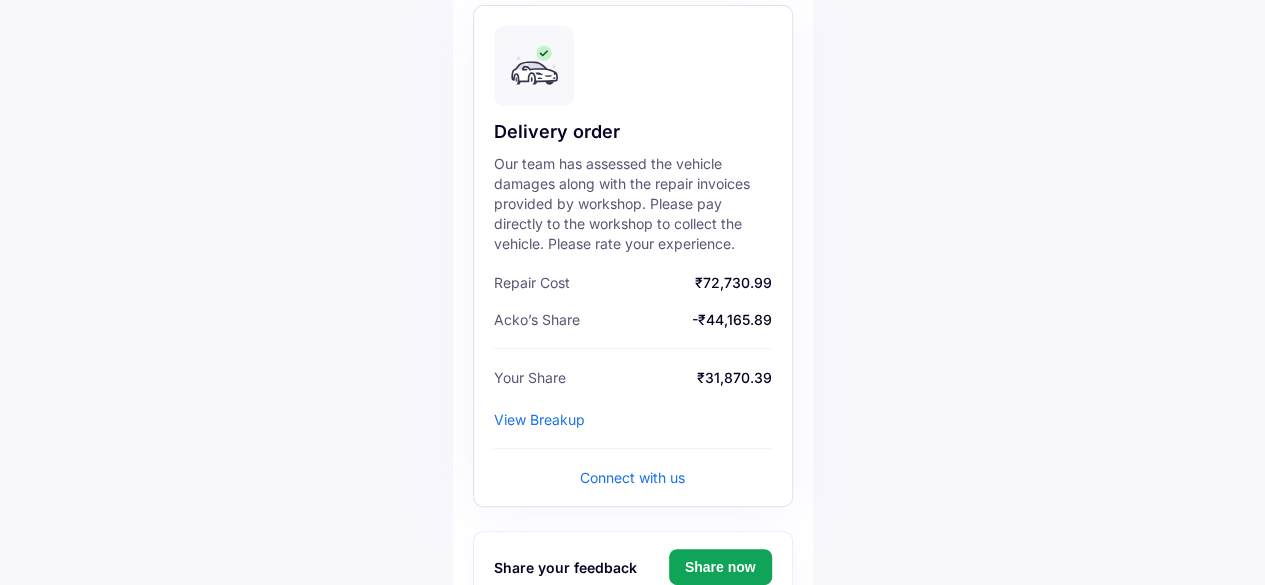 click on "View Breakup" at bounding box center [539, 419] 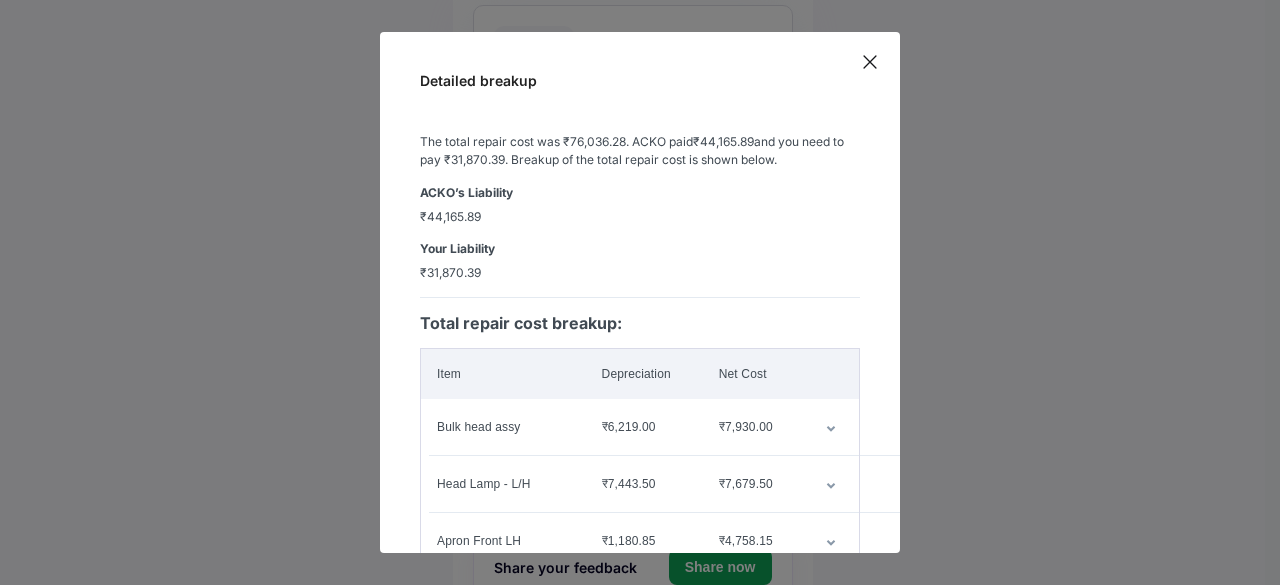 scroll, scrollTop: 100, scrollLeft: 0, axis: vertical 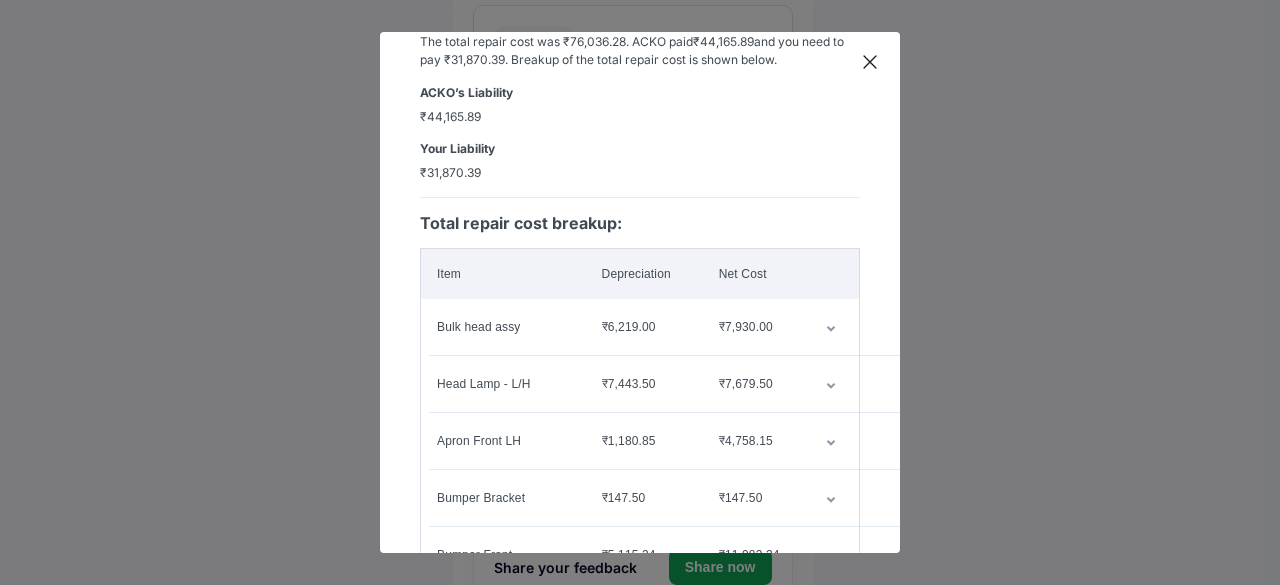 click 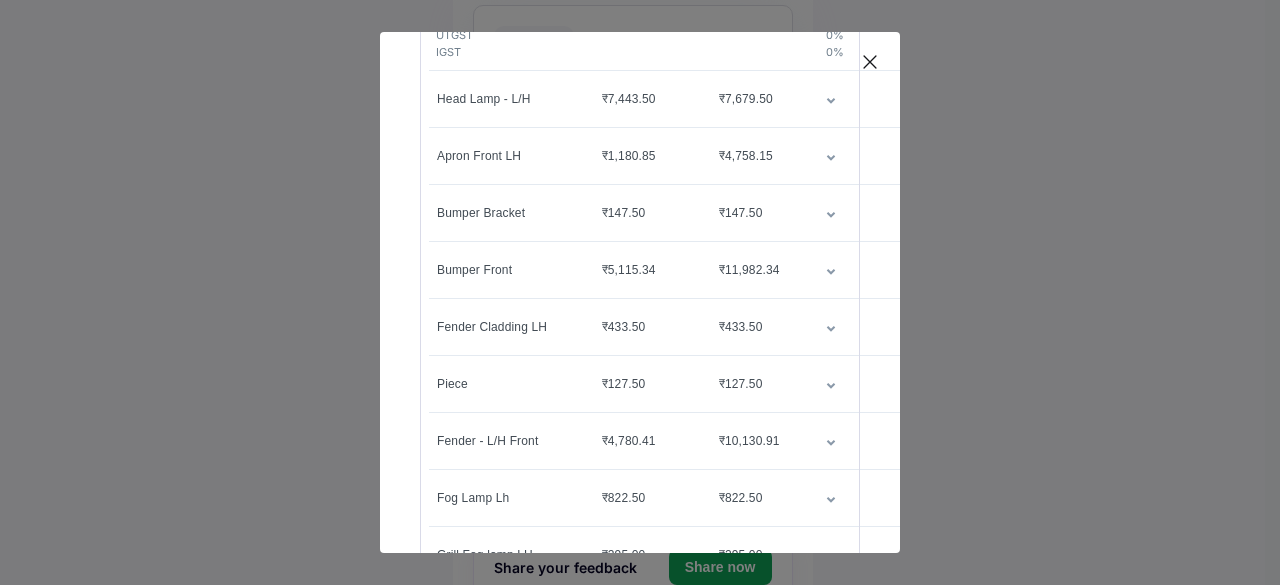scroll, scrollTop: 500, scrollLeft: 0, axis: vertical 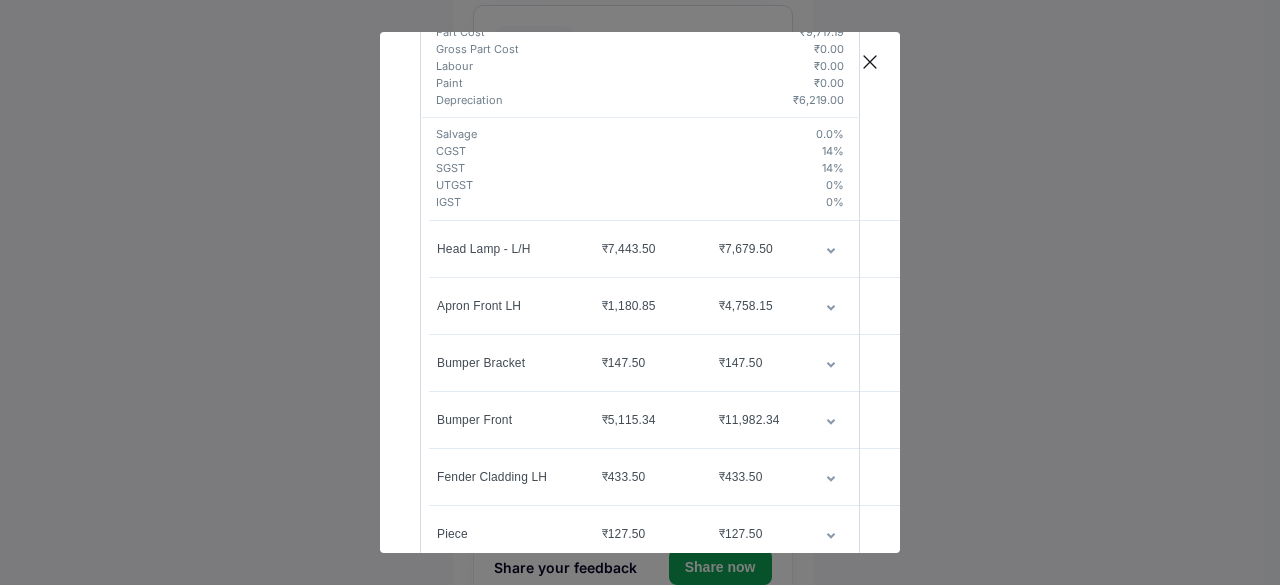 click 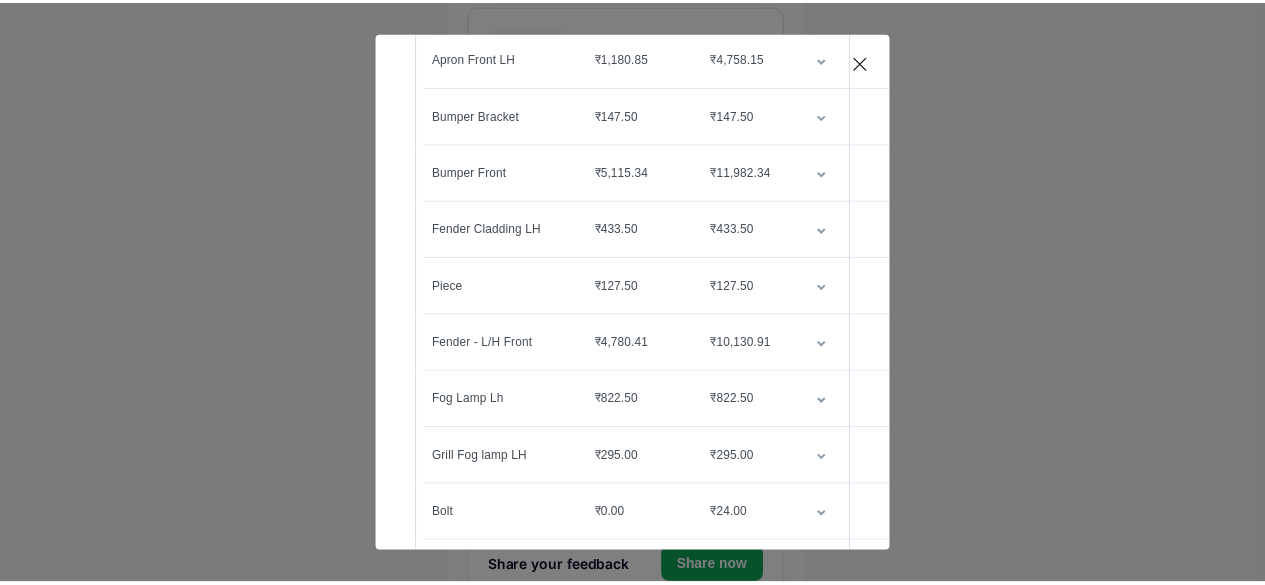 scroll, scrollTop: 776, scrollLeft: 0, axis: vertical 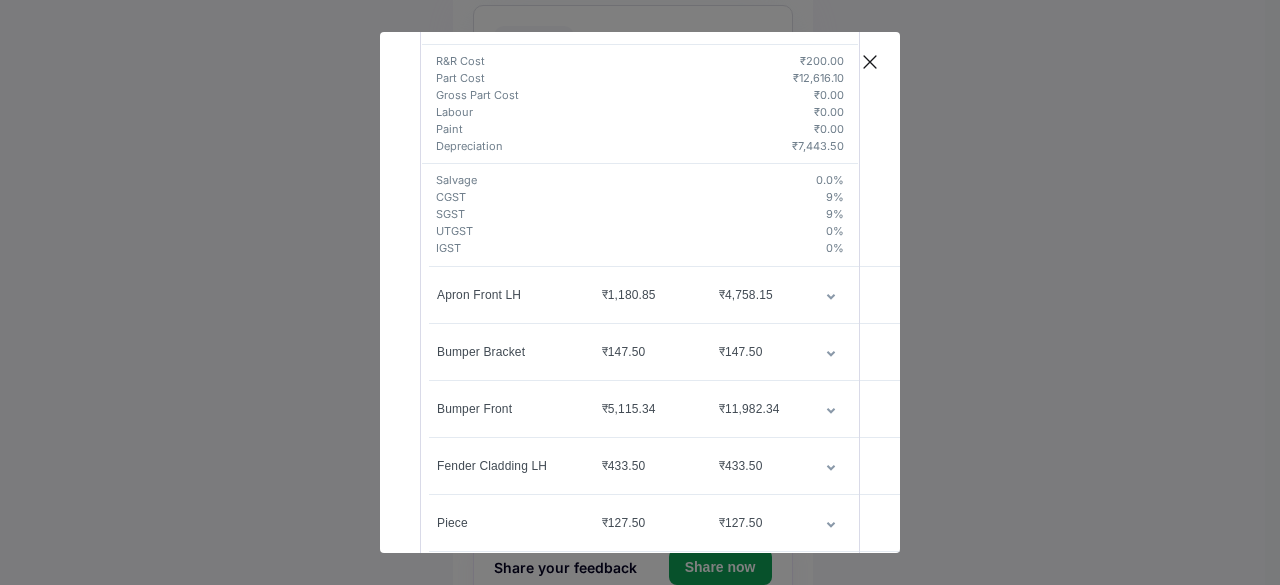 click 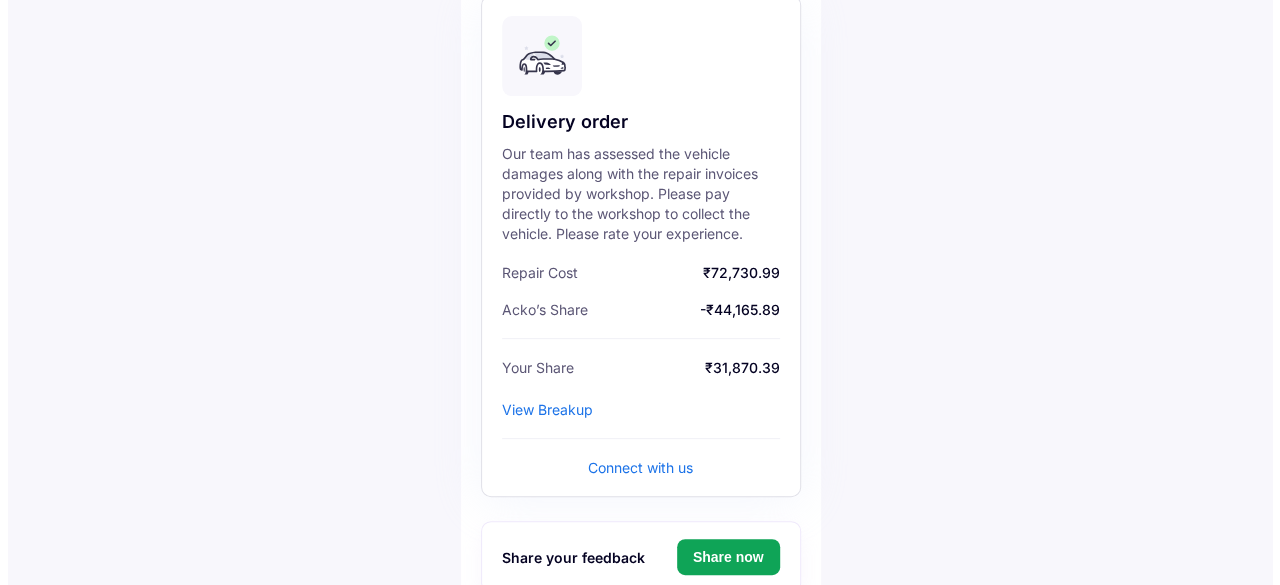 scroll, scrollTop: 241, scrollLeft: 0, axis: vertical 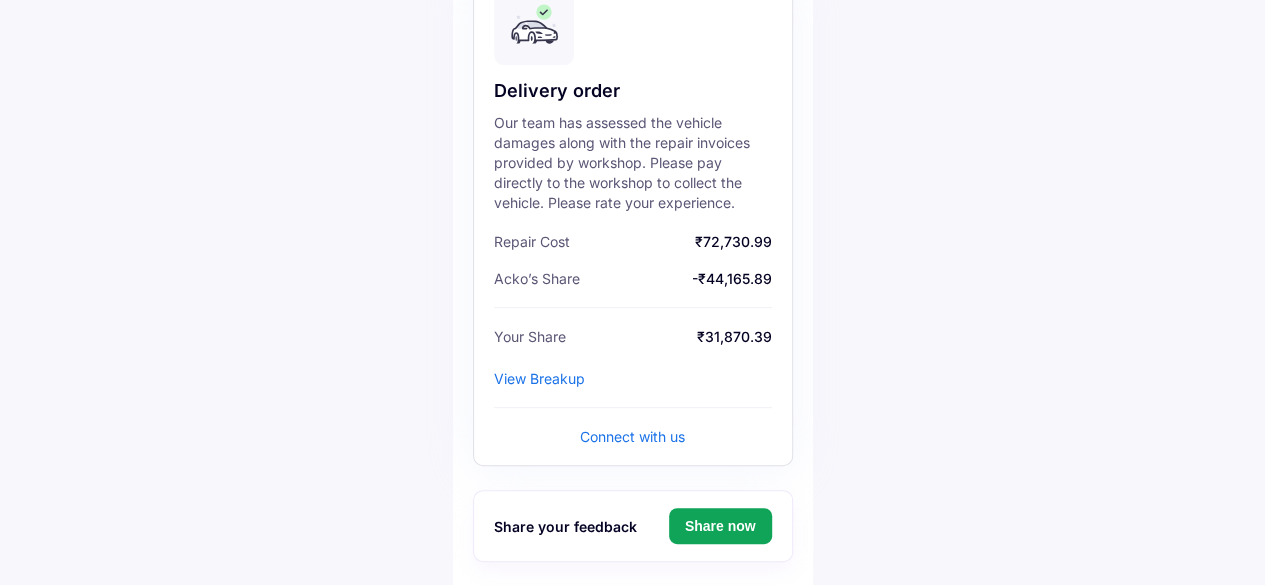 click on "View Breakup" at bounding box center (539, 378) 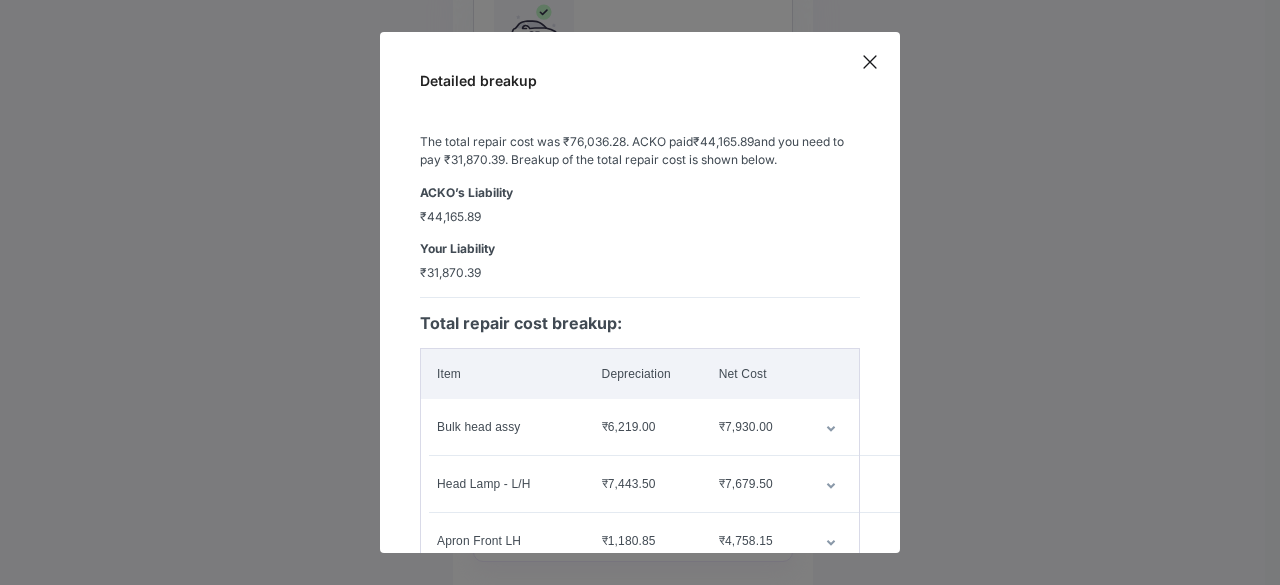 scroll, scrollTop: 76, scrollLeft: 0, axis: vertical 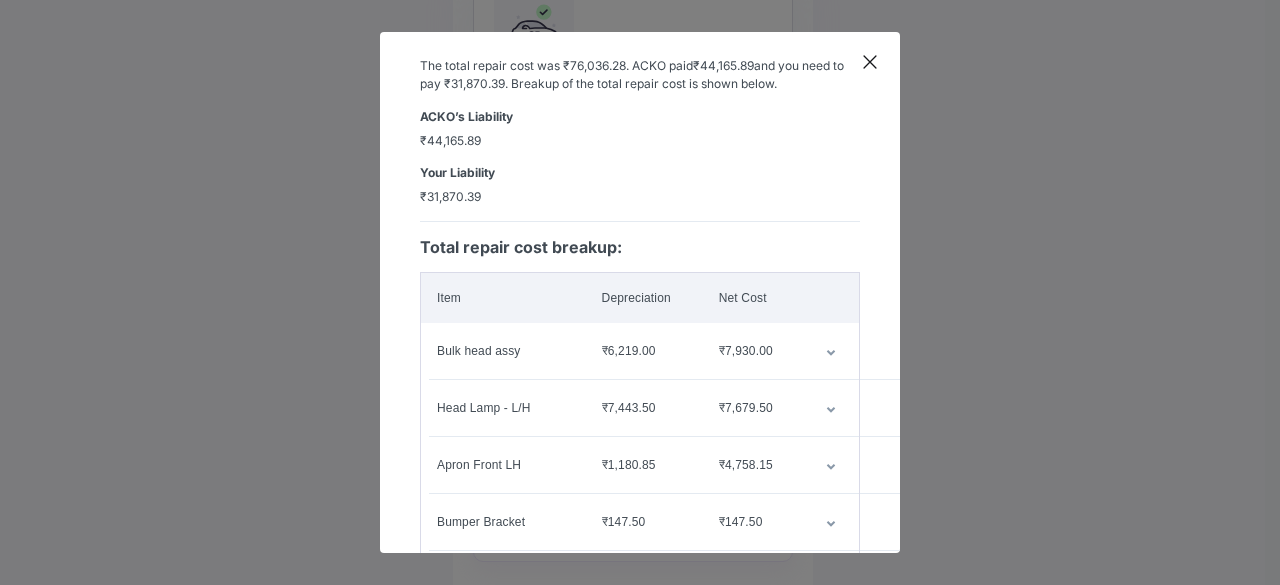 click 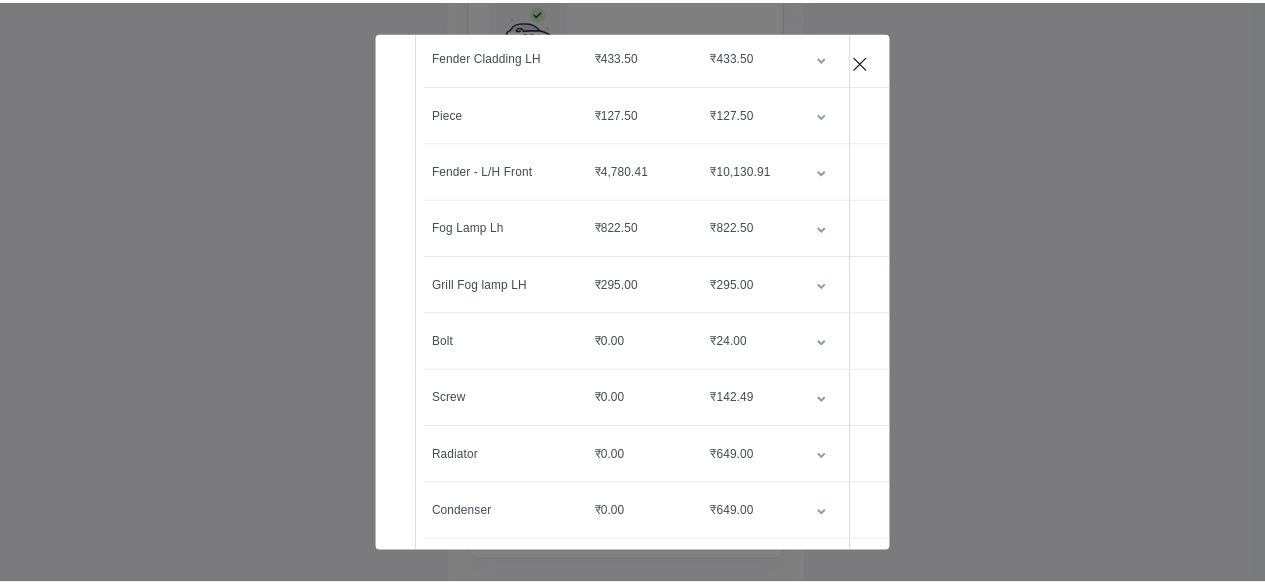 scroll, scrollTop: 1012, scrollLeft: 0, axis: vertical 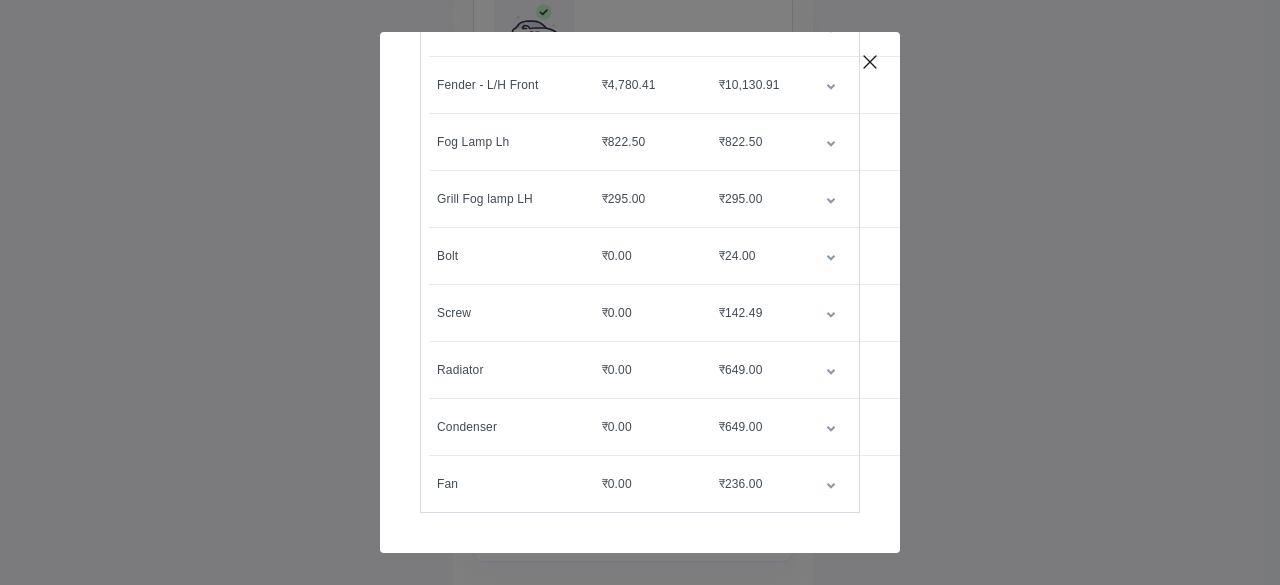 click 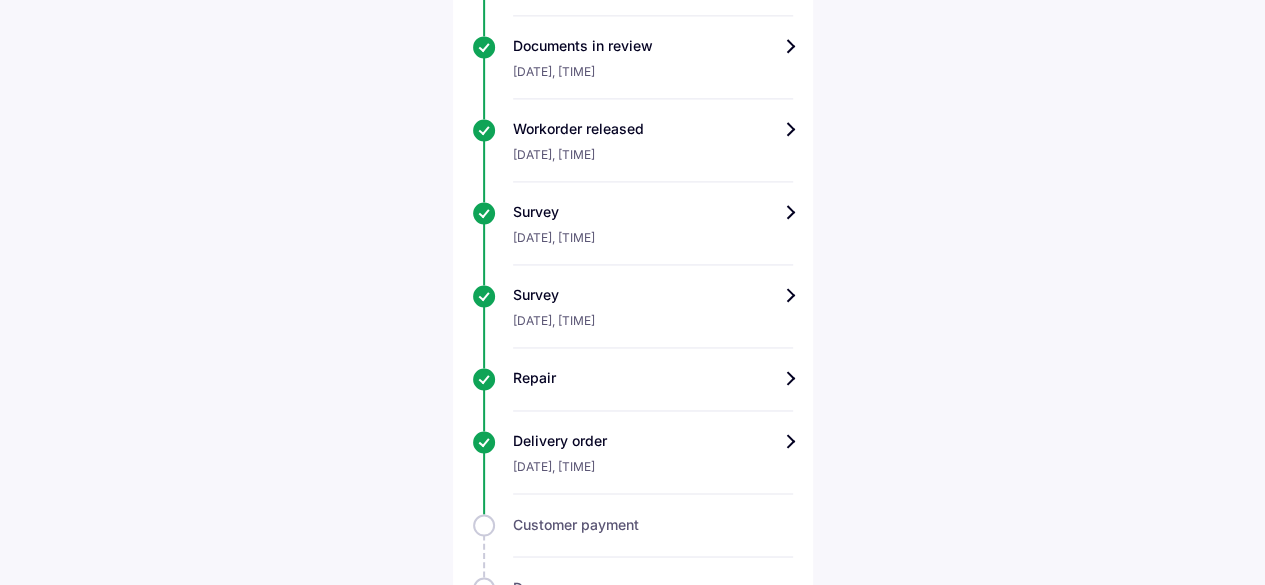 scroll, scrollTop: 1441, scrollLeft: 0, axis: vertical 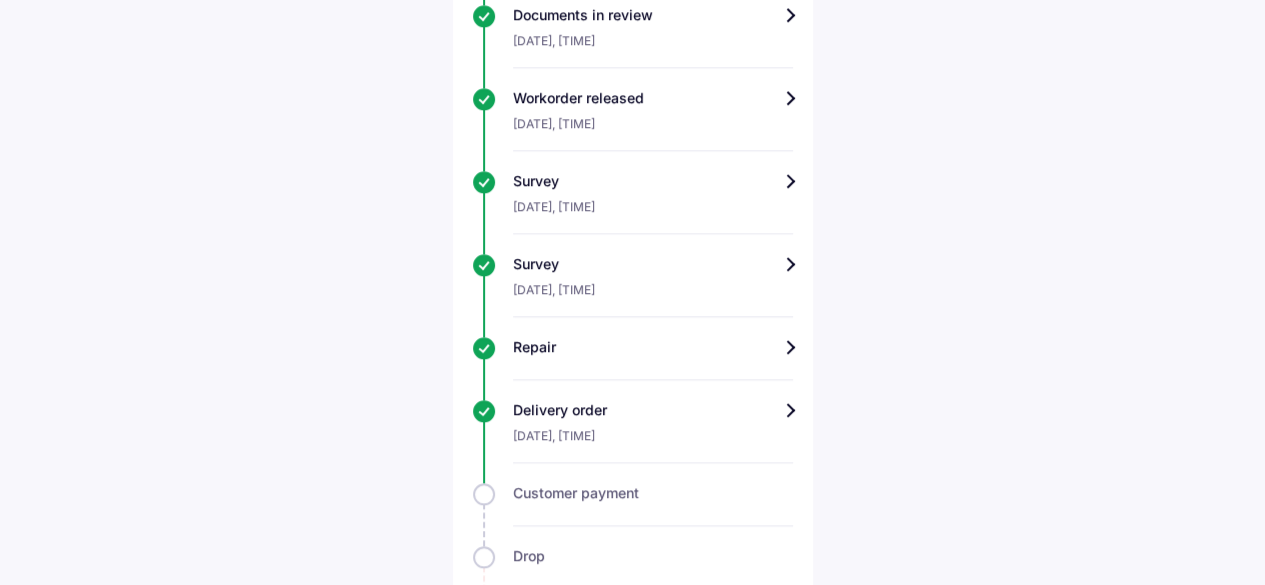 click on "Repair" at bounding box center [653, 347] 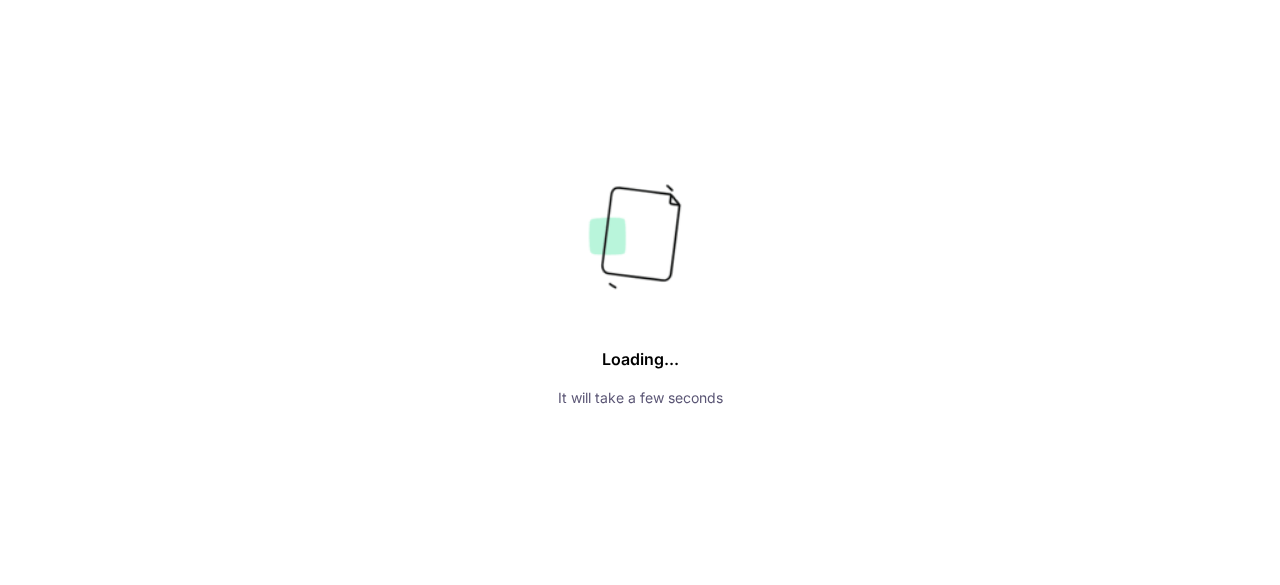 scroll, scrollTop: 0, scrollLeft: 0, axis: both 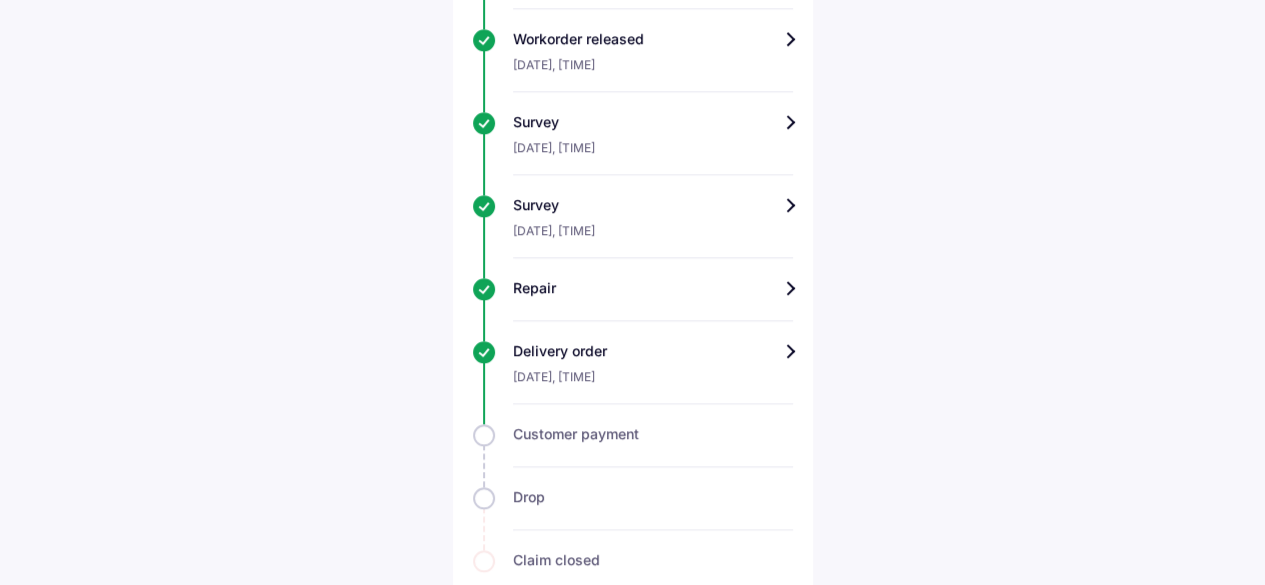 click on "Repair" at bounding box center [653, 288] 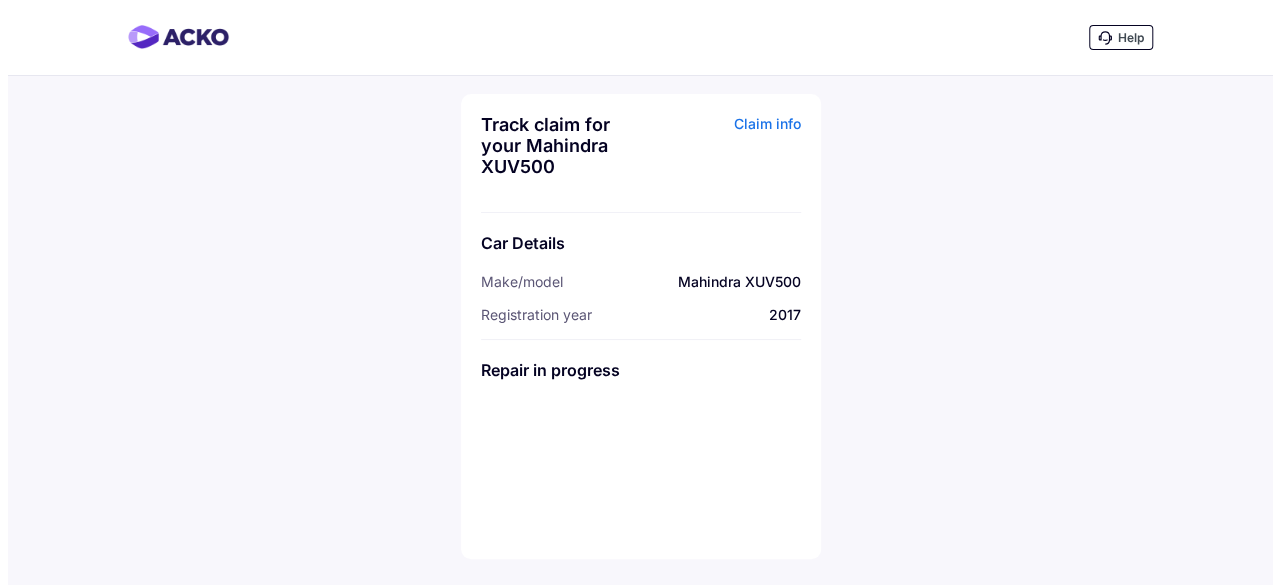 scroll, scrollTop: 0, scrollLeft: 0, axis: both 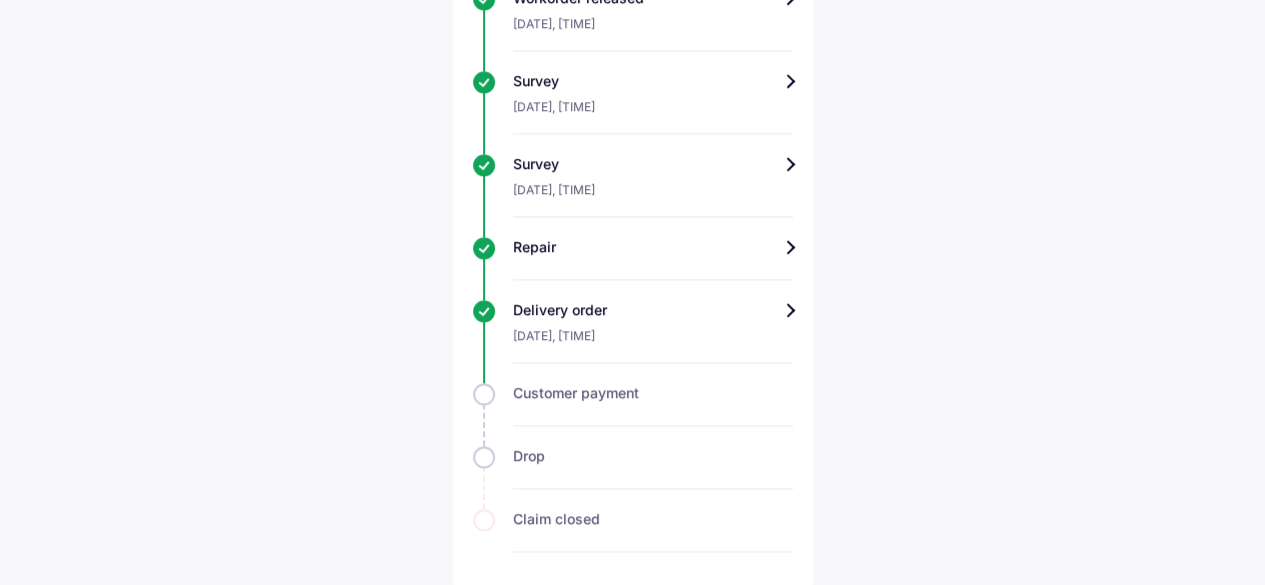 click on "Delivery order" at bounding box center (653, 310) 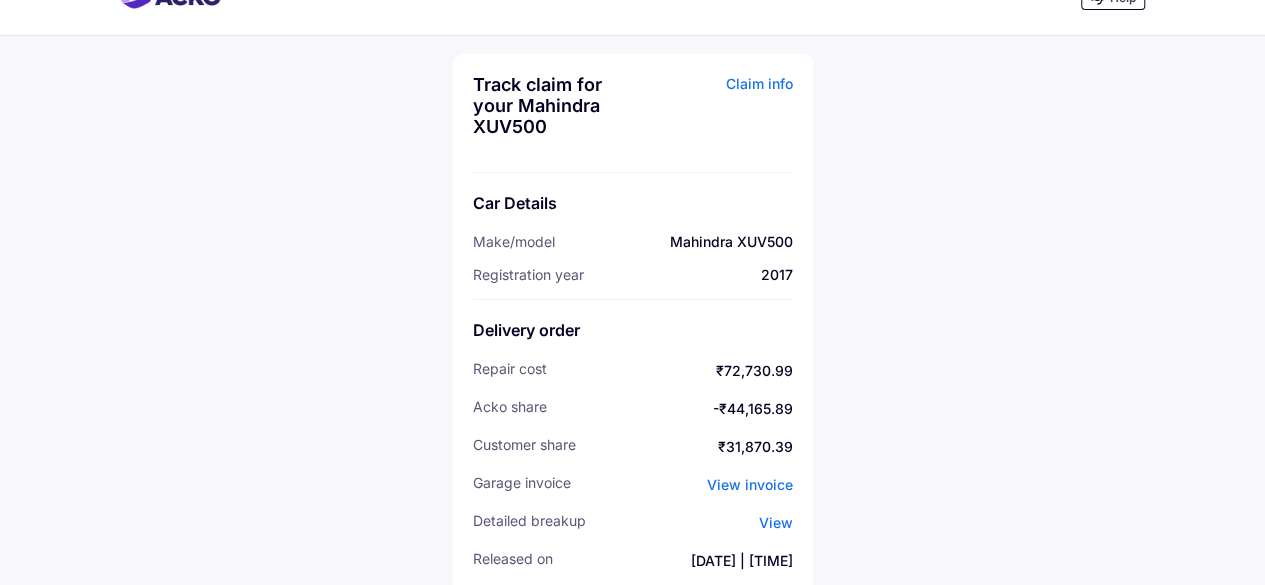 scroll, scrollTop: 63, scrollLeft: 0, axis: vertical 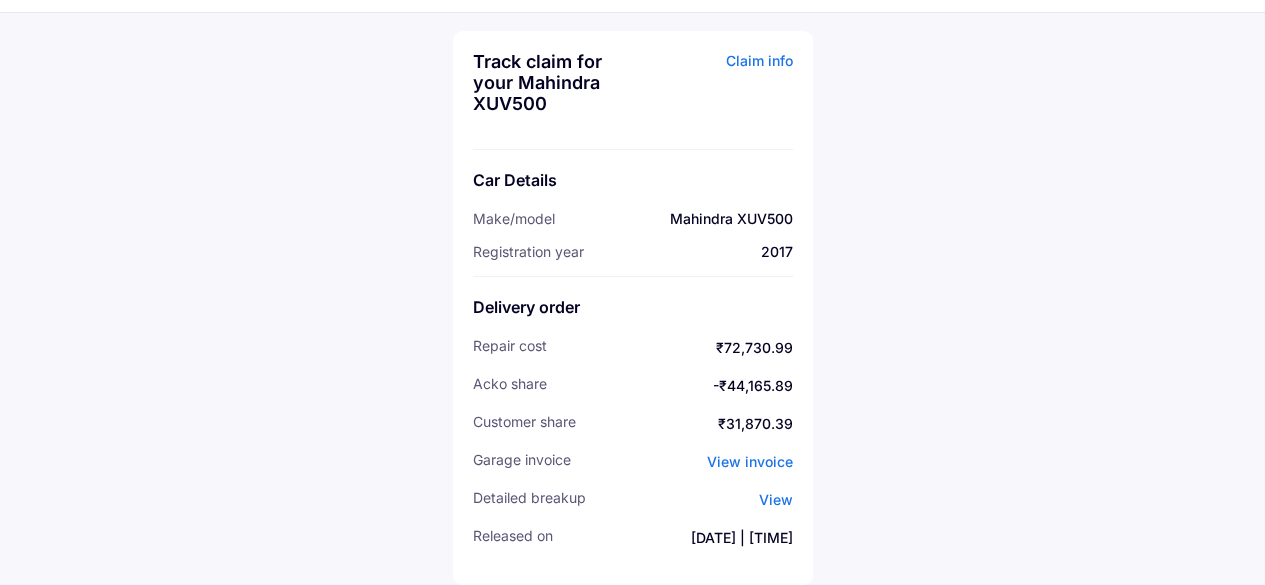 click on "View invoice" at bounding box center (750, 461) 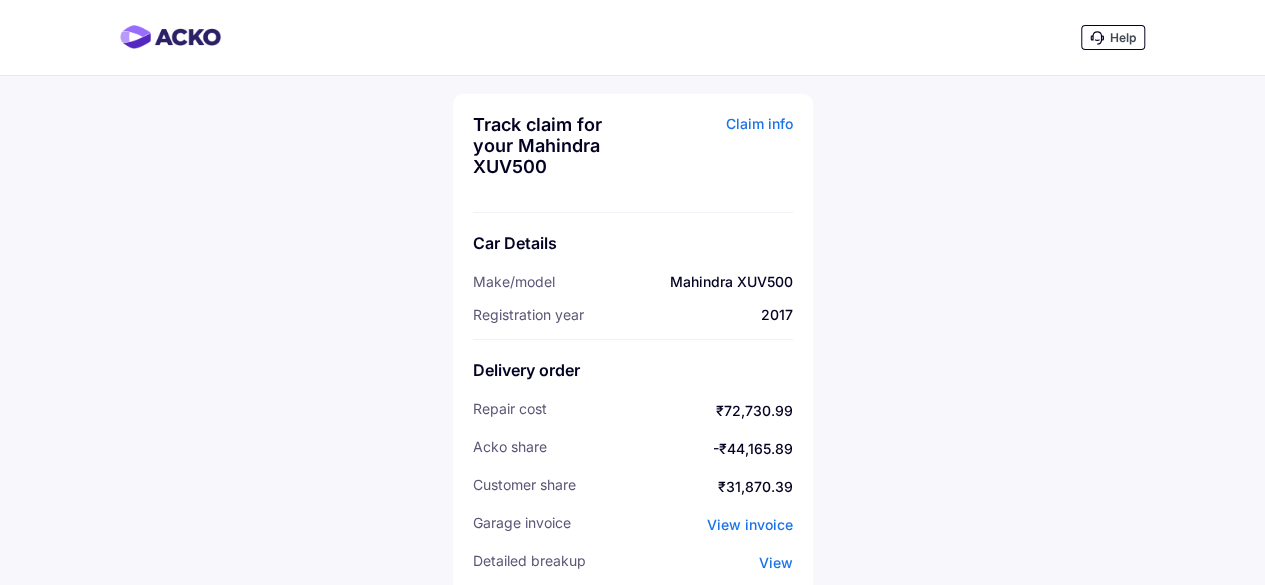scroll, scrollTop: 63, scrollLeft: 0, axis: vertical 